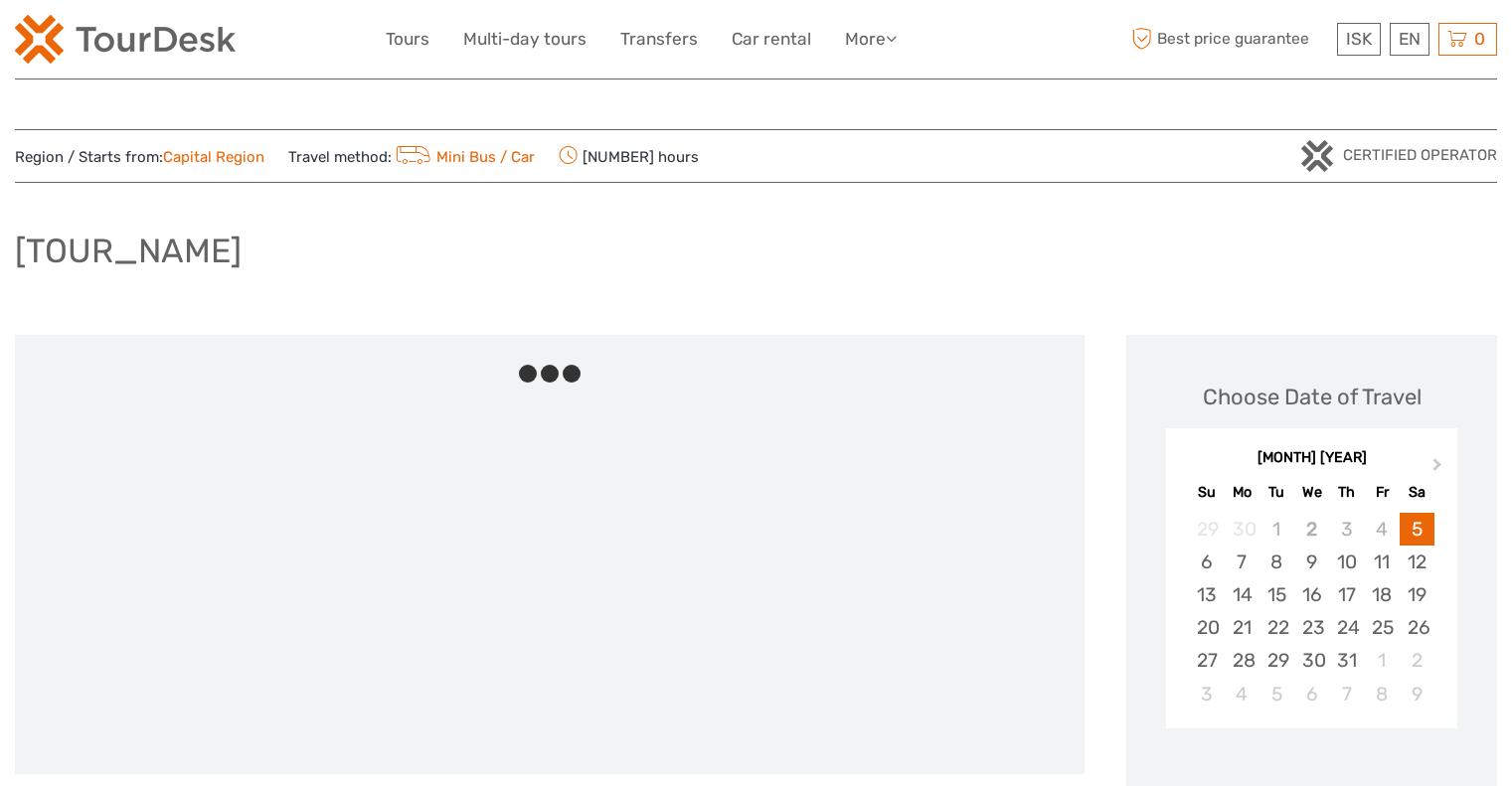scroll, scrollTop: 0, scrollLeft: 0, axis: both 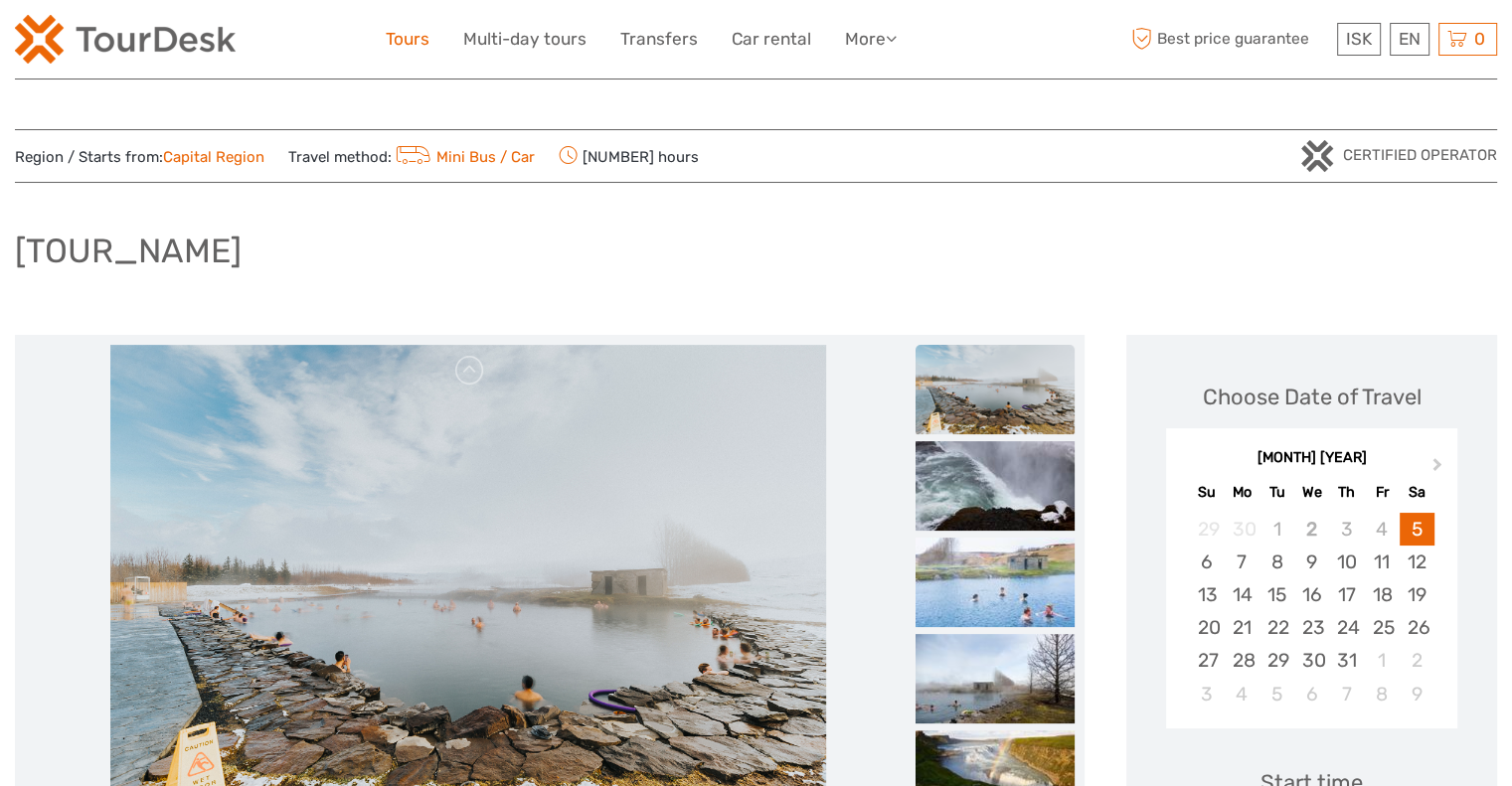 click on "Tours" at bounding box center (408, 39) 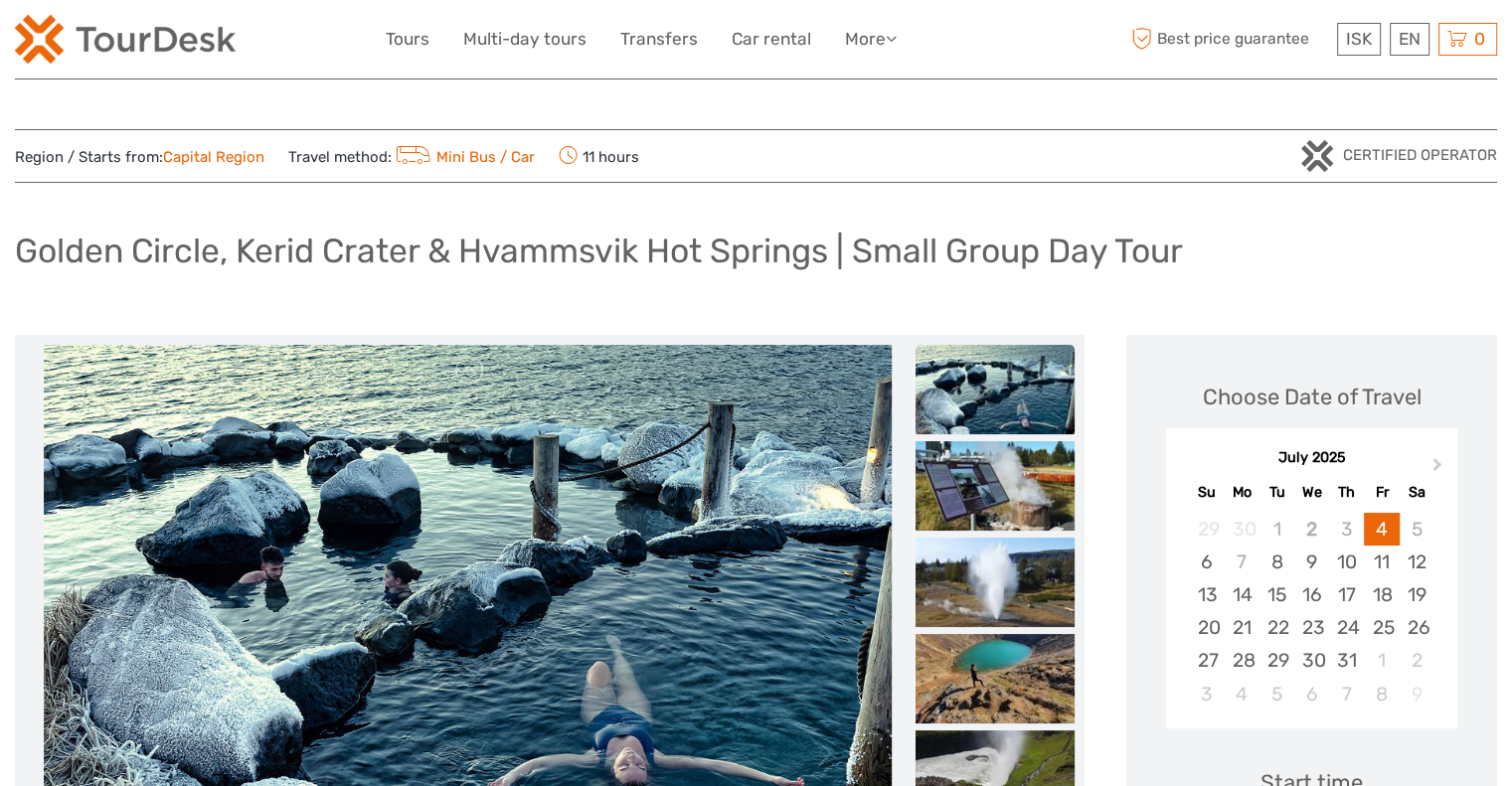 scroll, scrollTop: 397, scrollLeft: 0, axis: vertical 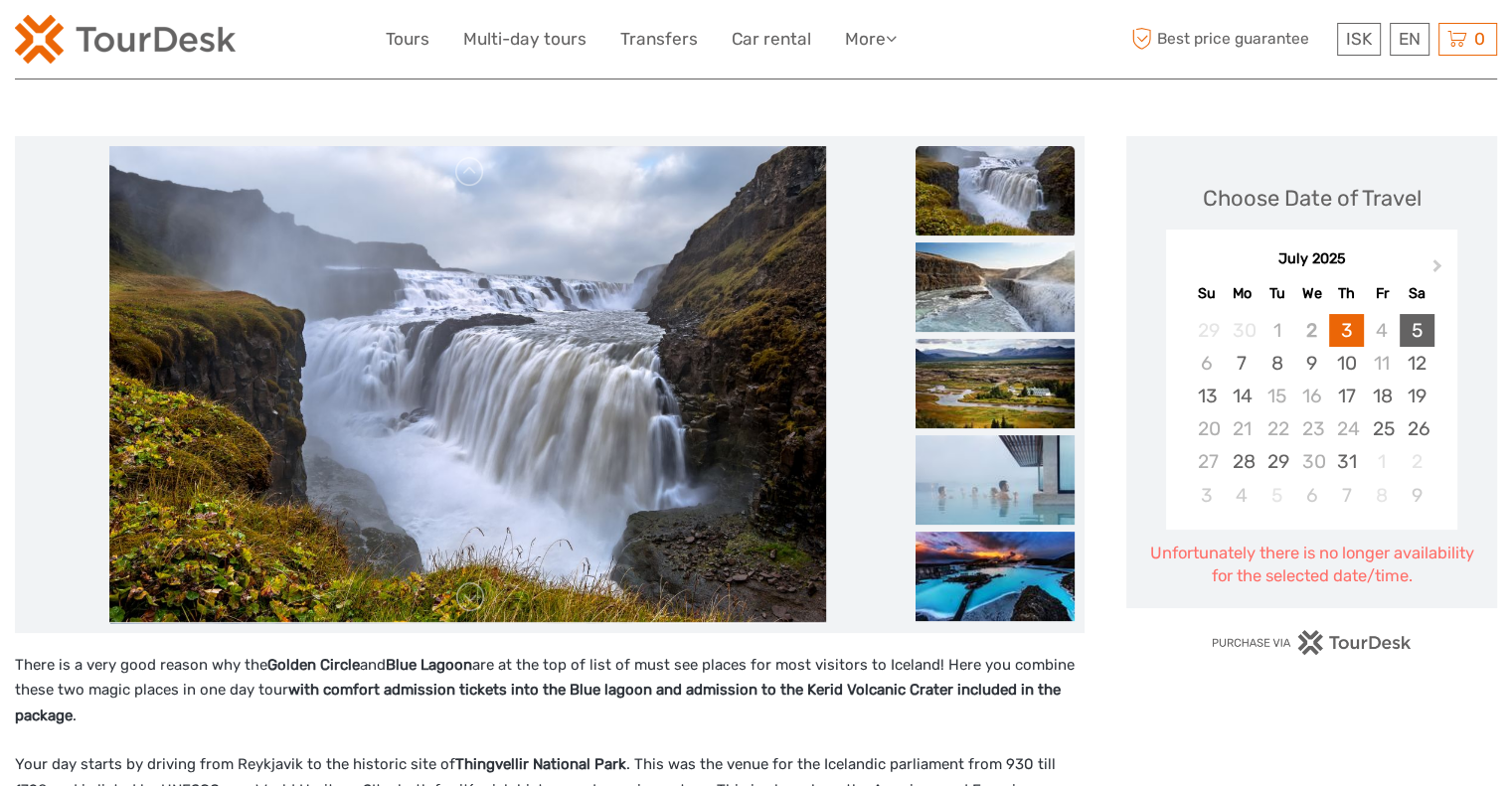 click on "5" at bounding box center [1417, 330] 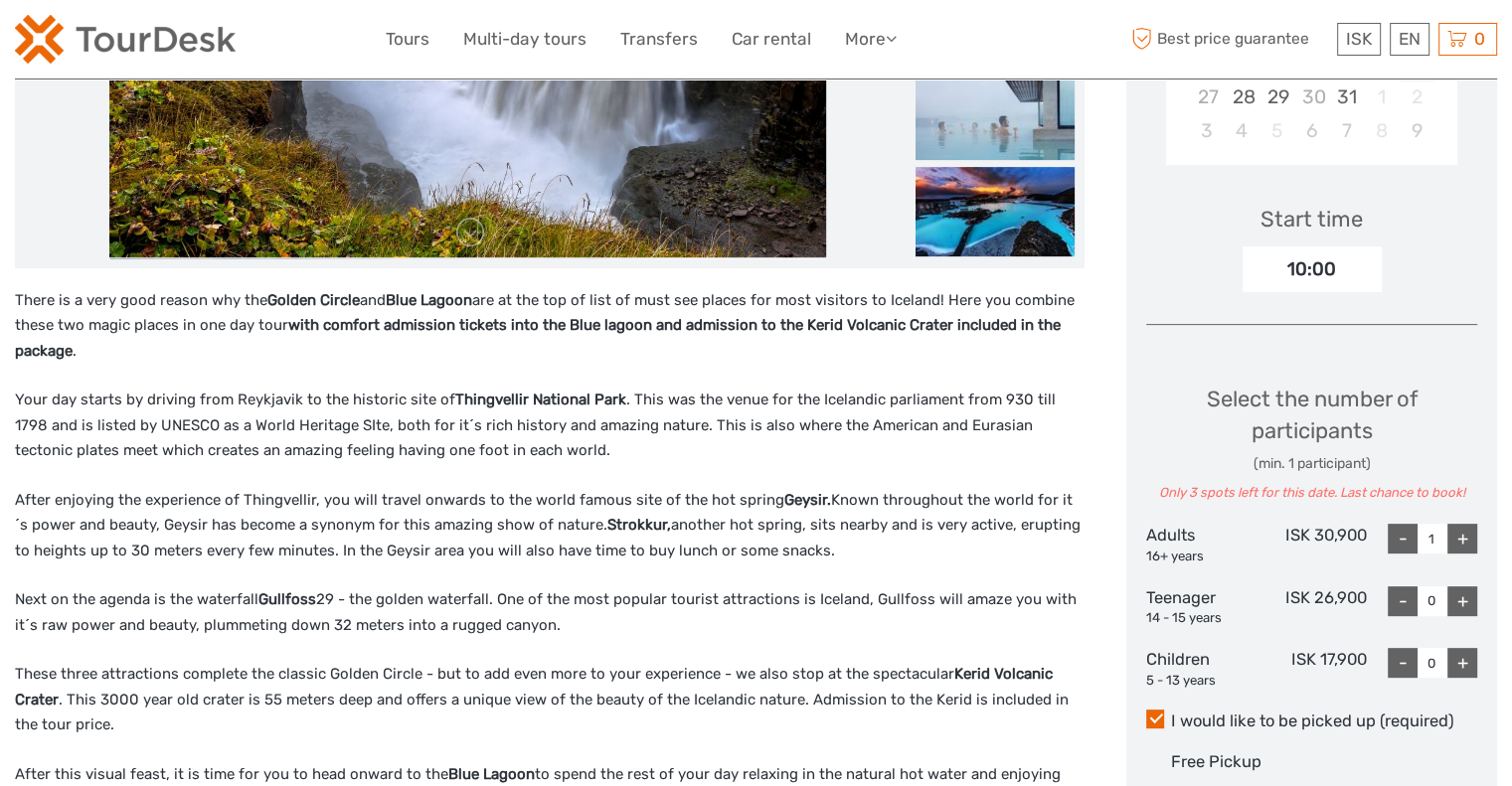 scroll, scrollTop: 696, scrollLeft: 0, axis: vertical 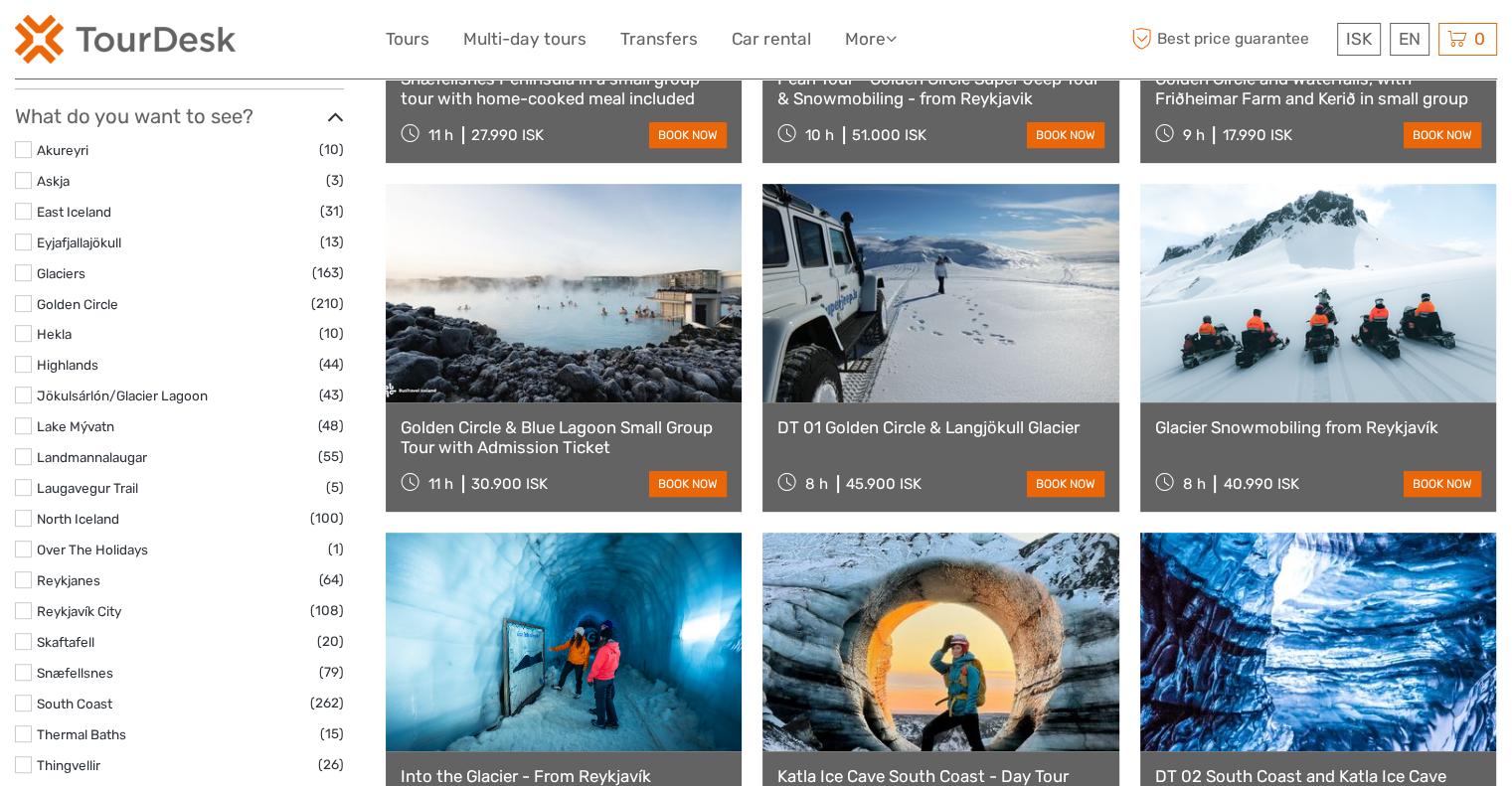 click on "Golden Circle
(210)" at bounding box center (179, 303) 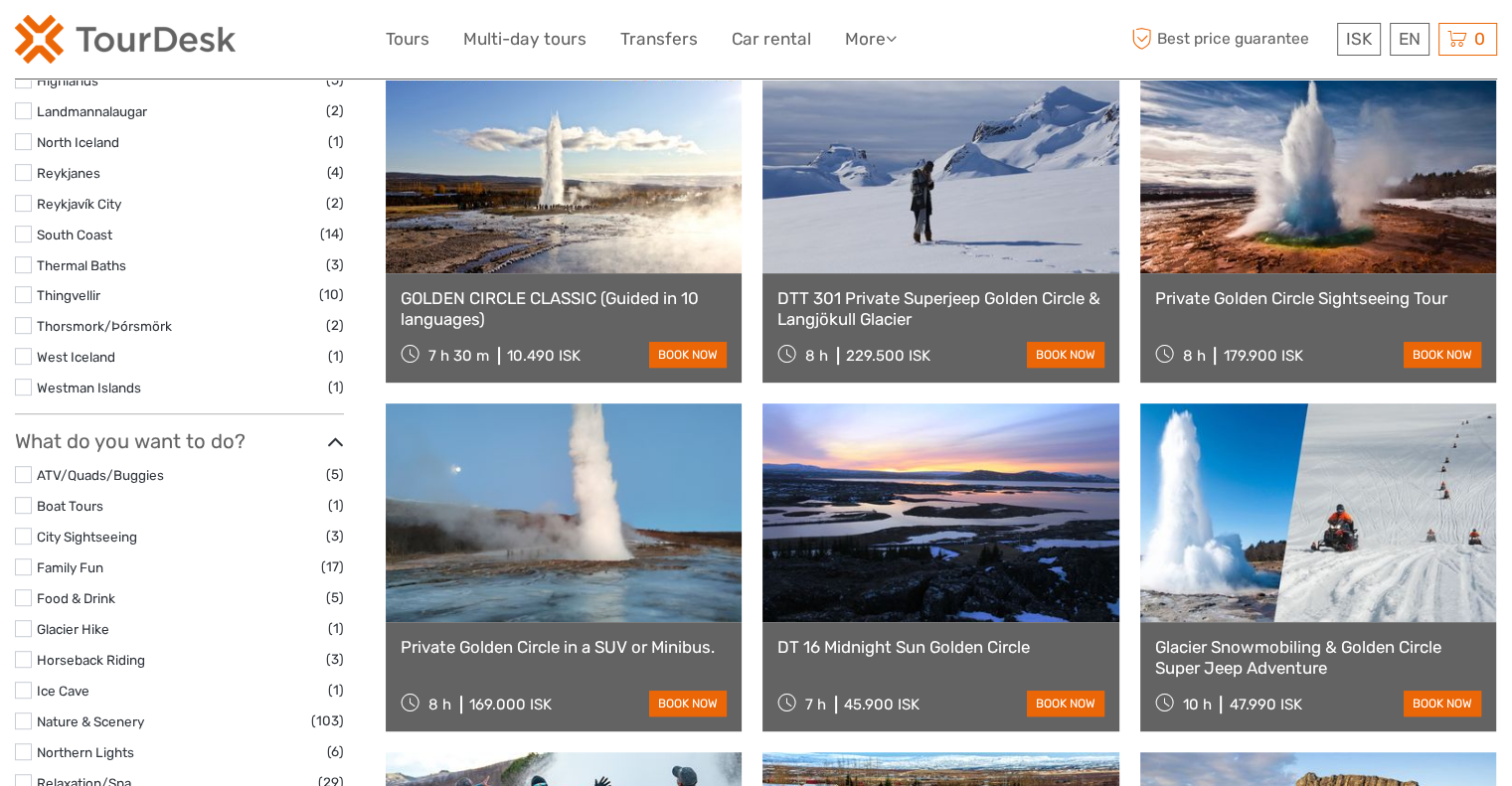 scroll, scrollTop: 1205, scrollLeft: 0, axis: vertical 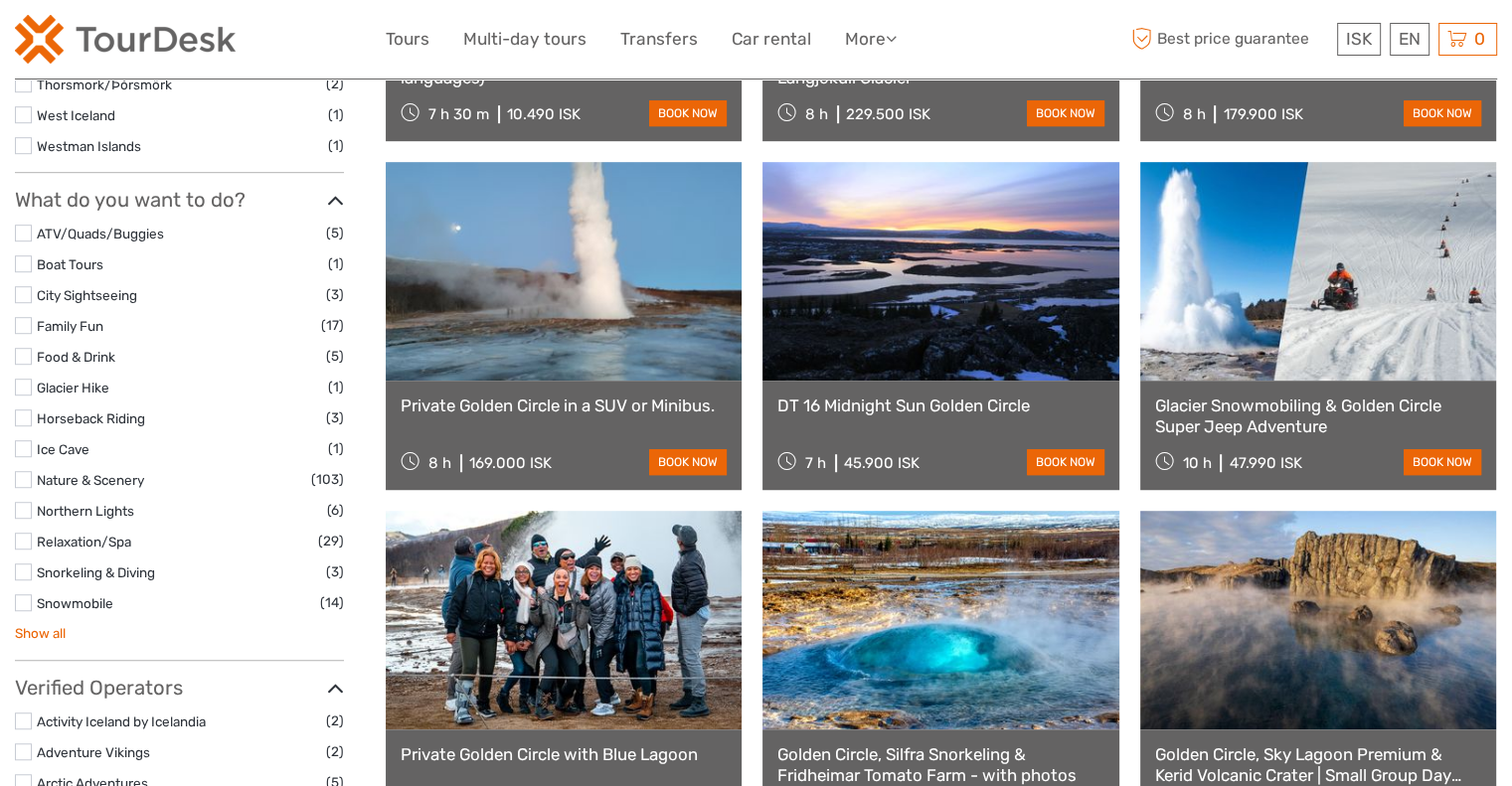 click on "Show all" at bounding box center (40, 633) 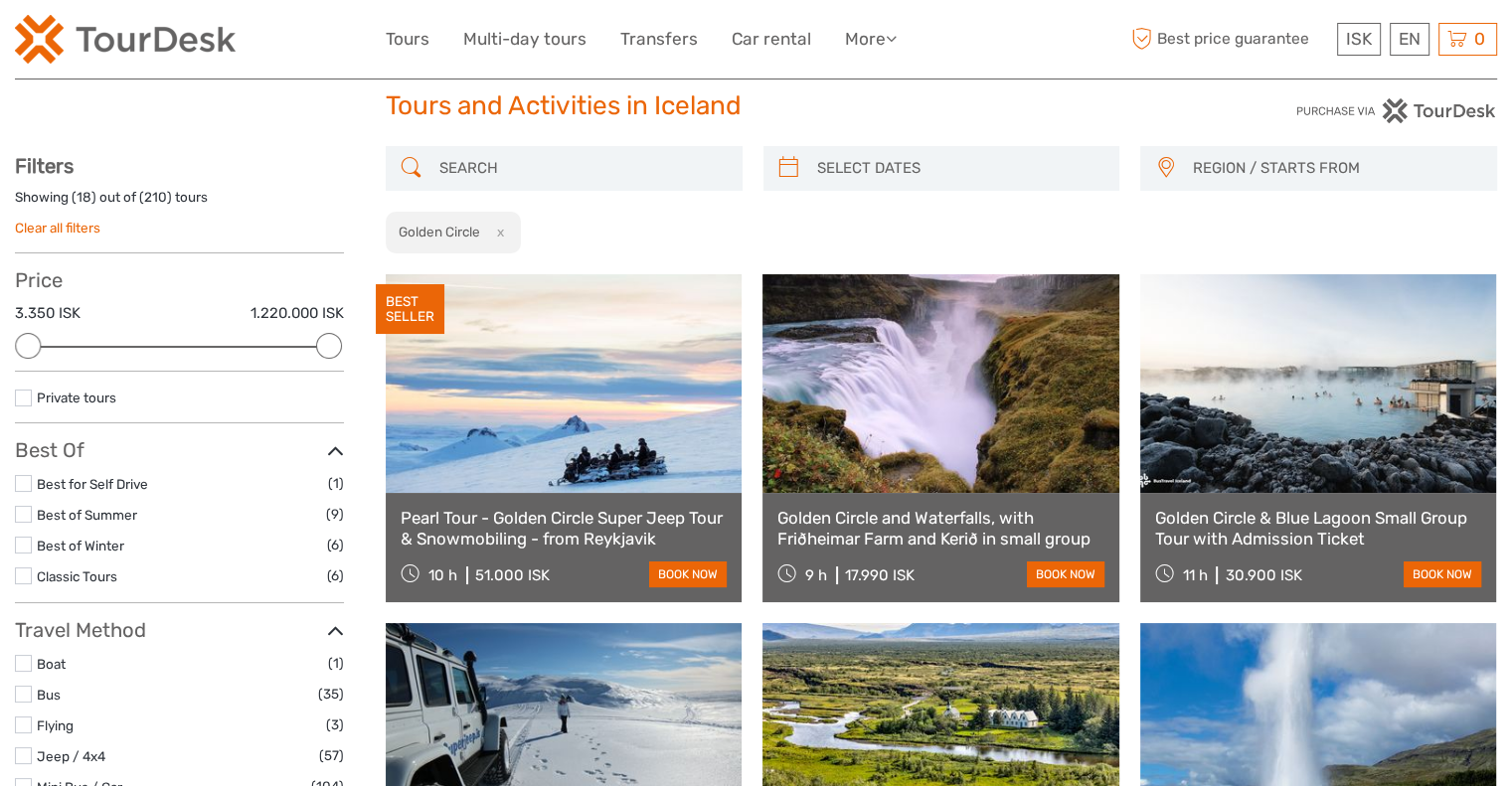 scroll, scrollTop: 0, scrollLeft: 0, axis: both 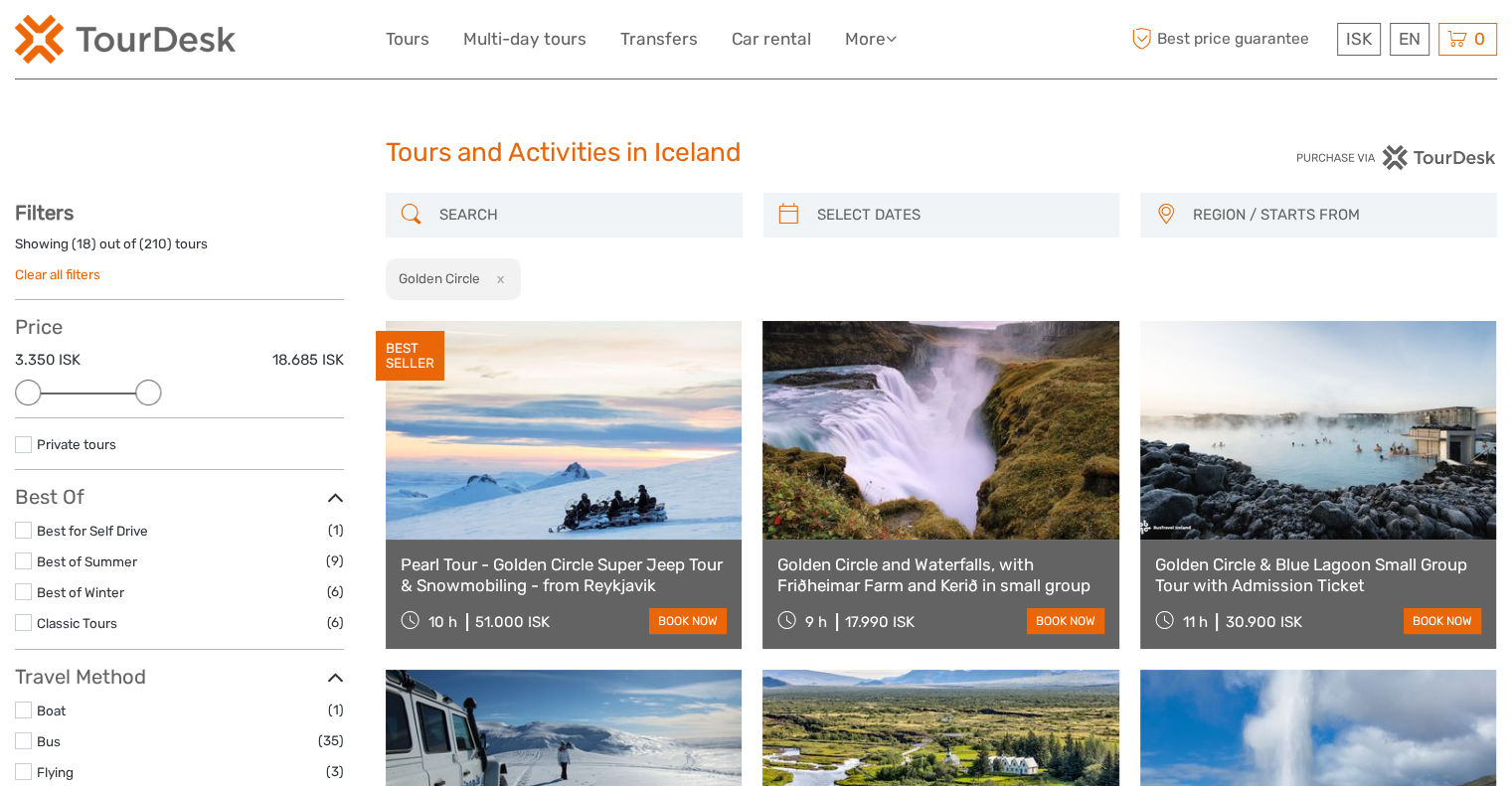 drag, startPoint x: 329, startPoint y: 382, endPoint x: 156, endPoint y: 375, distance: 173.14156 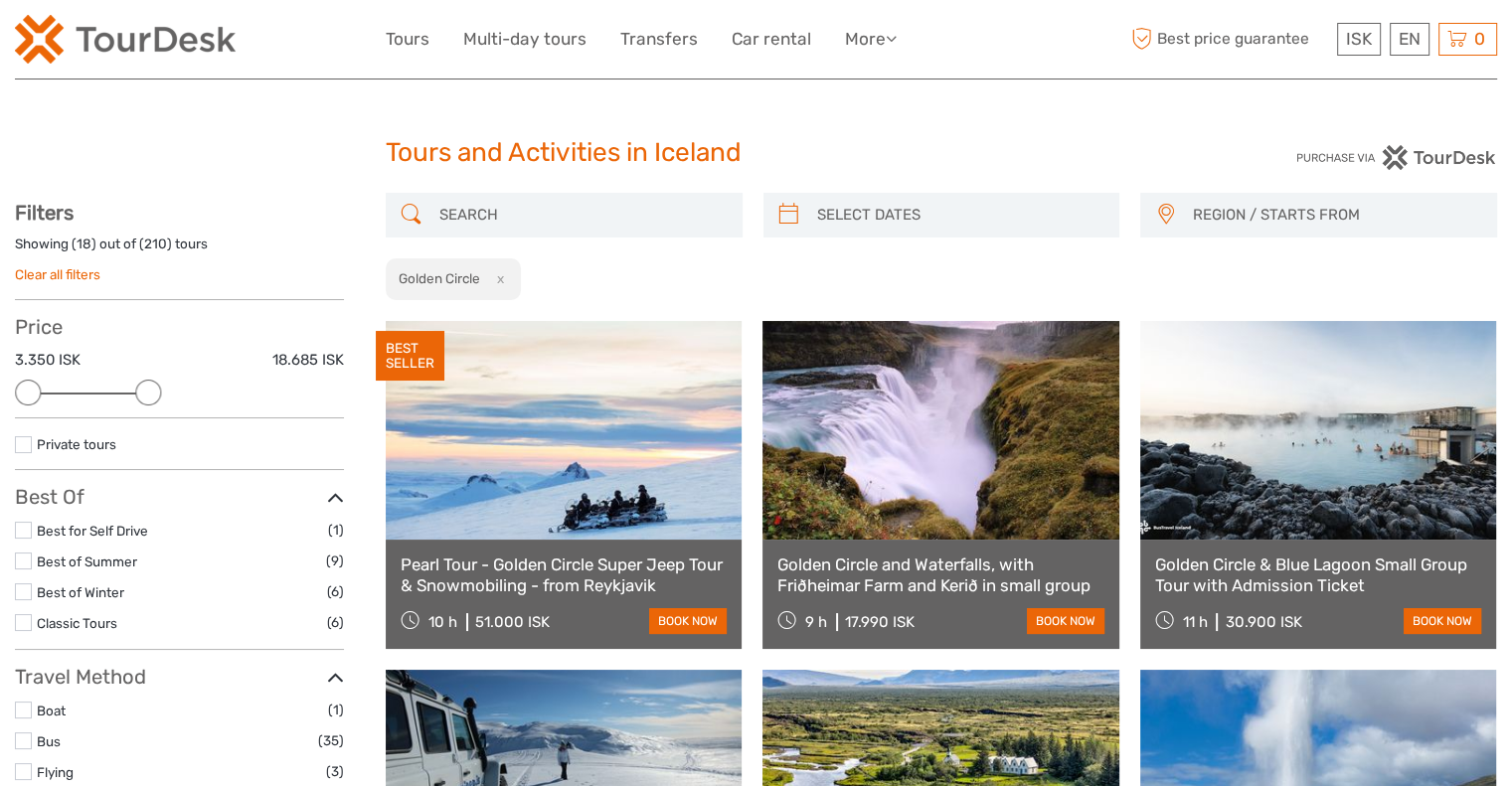 click on "Price
3.350 ISK   18.685 ISK
Clear" at bounding box center (179, 367) 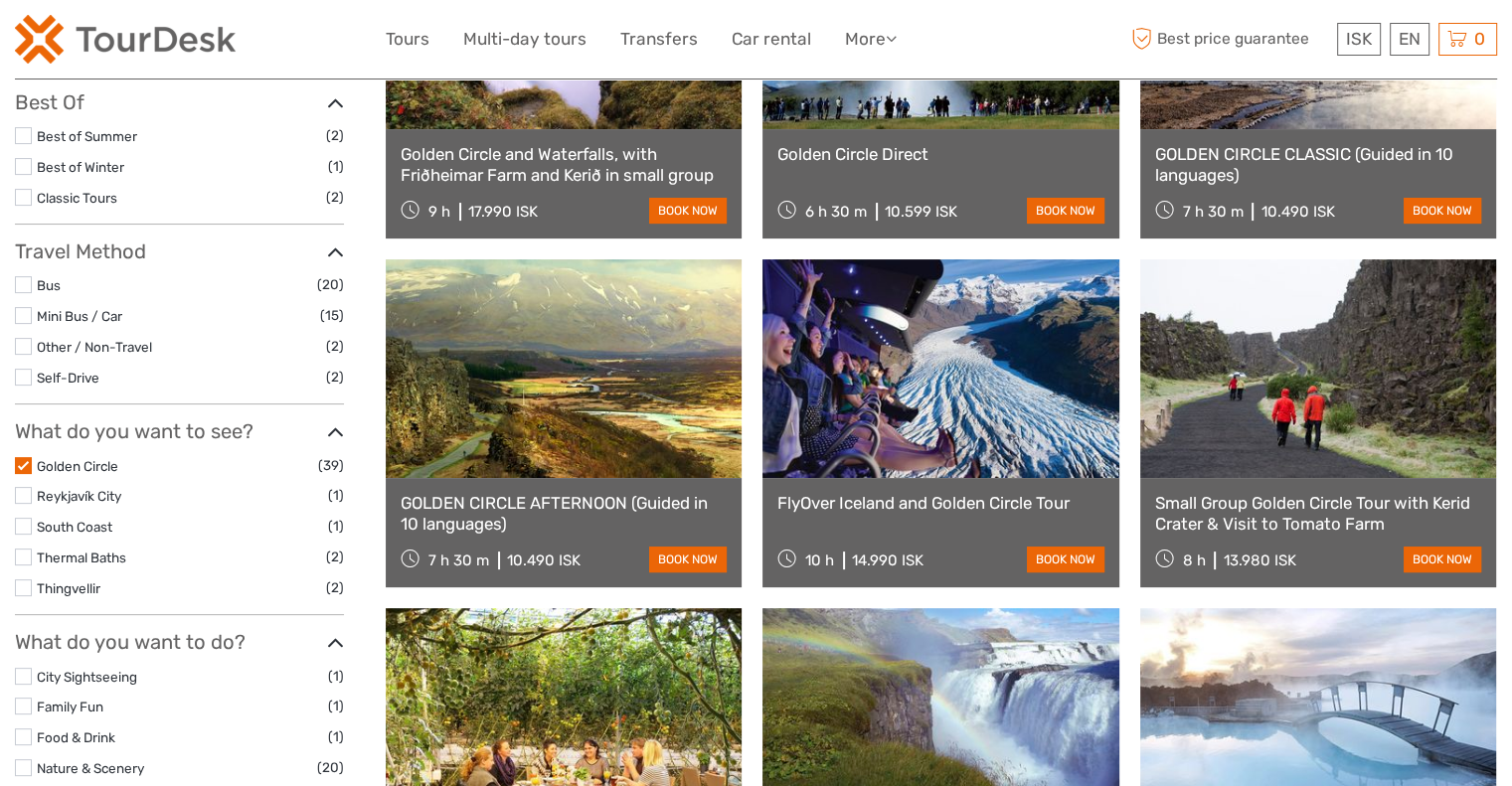 scroll, scrollTop: 609, scrollLeft: 0, axis: vertical 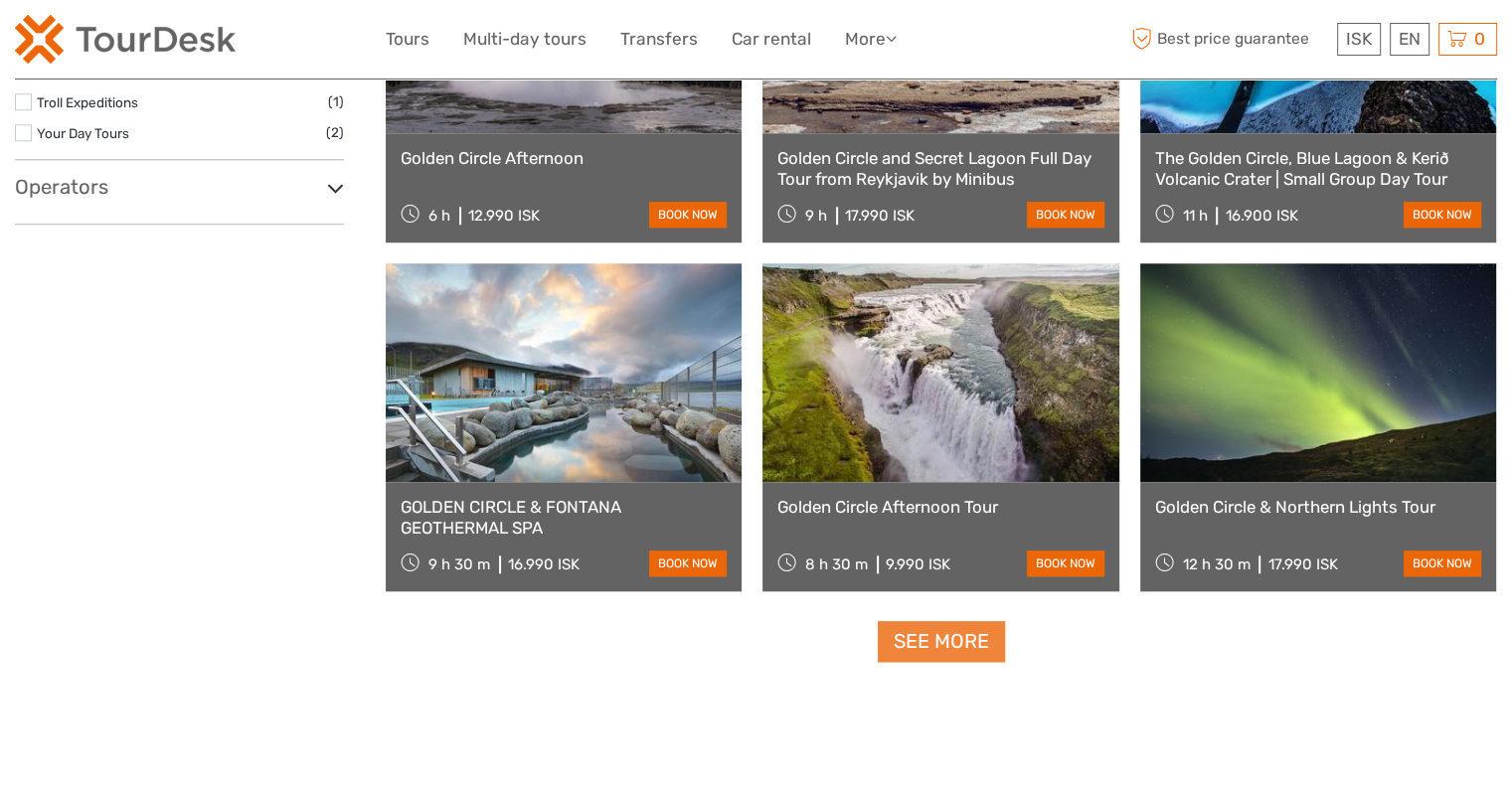 click on "See more" at bounding box center (941, 641) 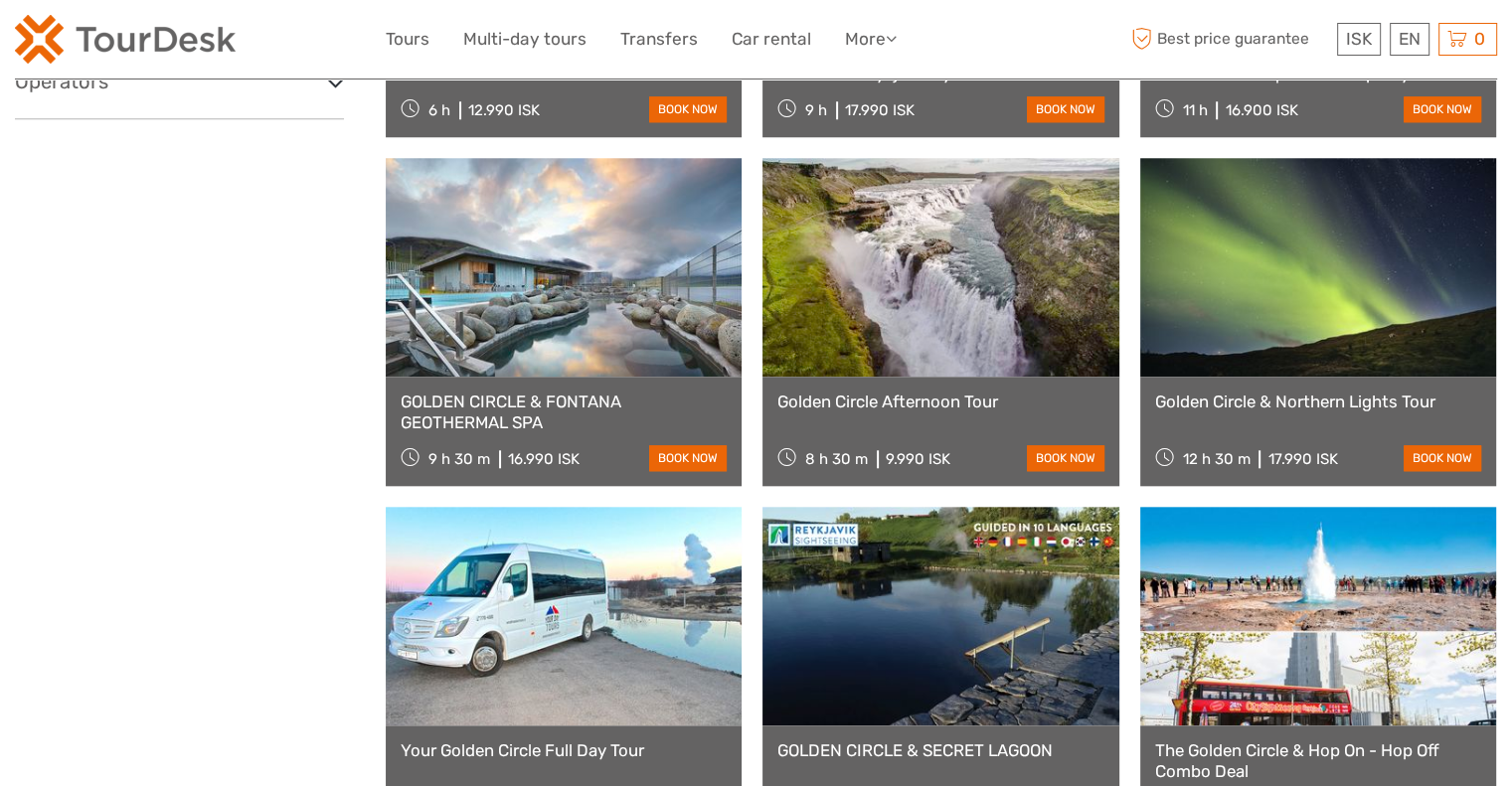 scroll, scrollTop: 2000, scrollLeft: 0, axis: vertical 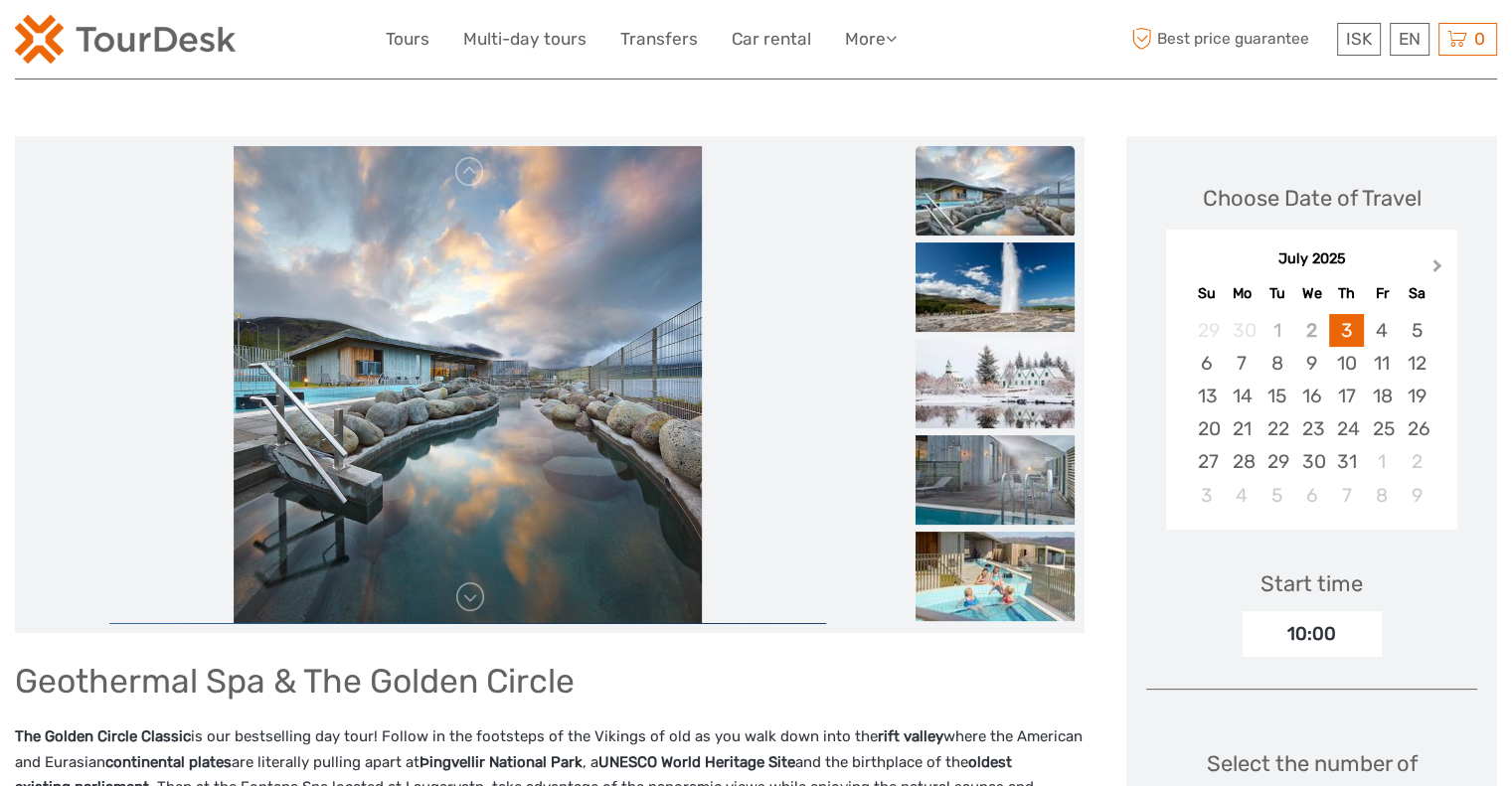 click on "Next Month" at bounding box center [1439, 270] 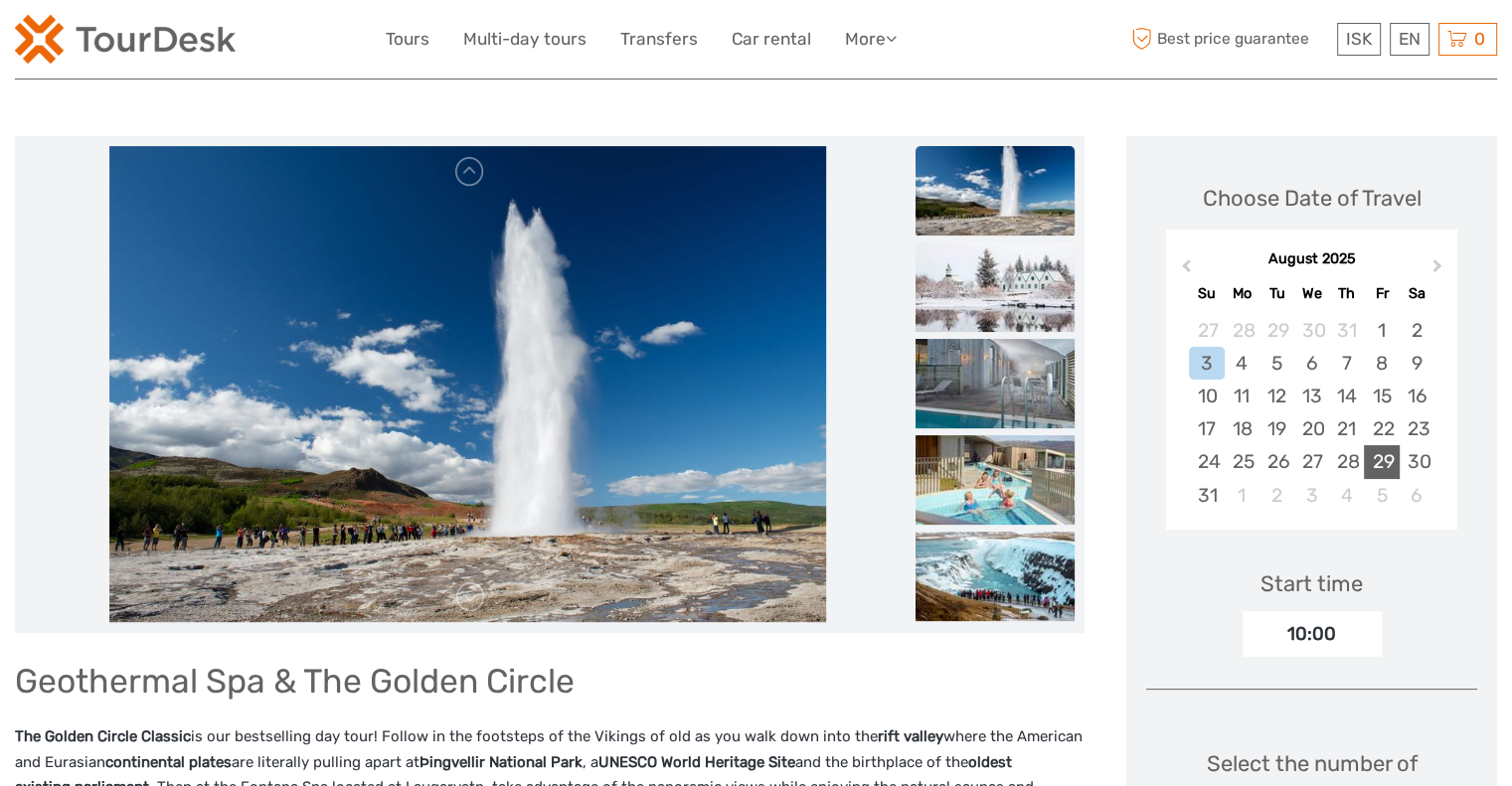 click on "29" at bounding box center [1381, 461] 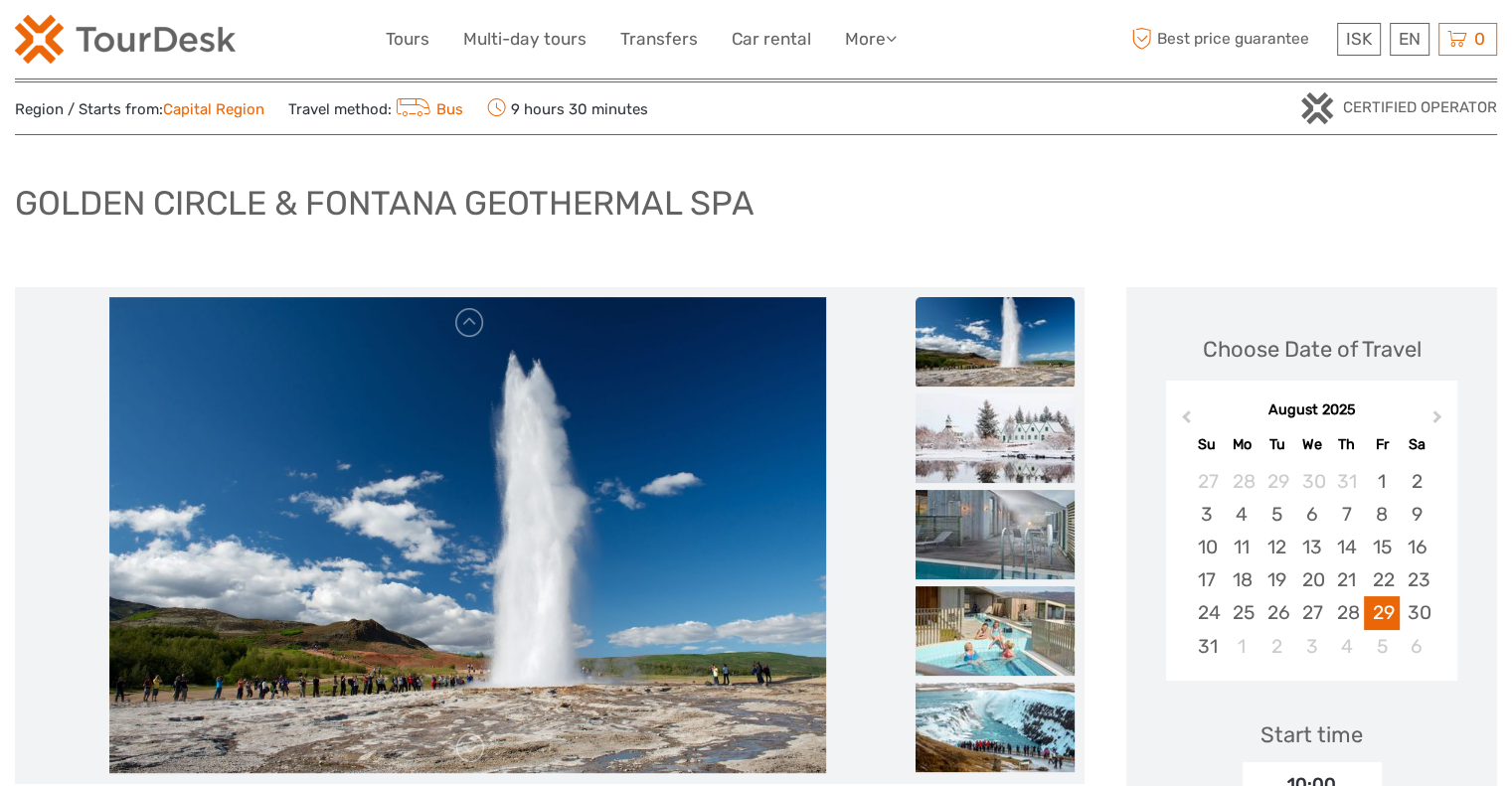 scroll, scrollTop: 0, scrollLeft: 0, axis: both 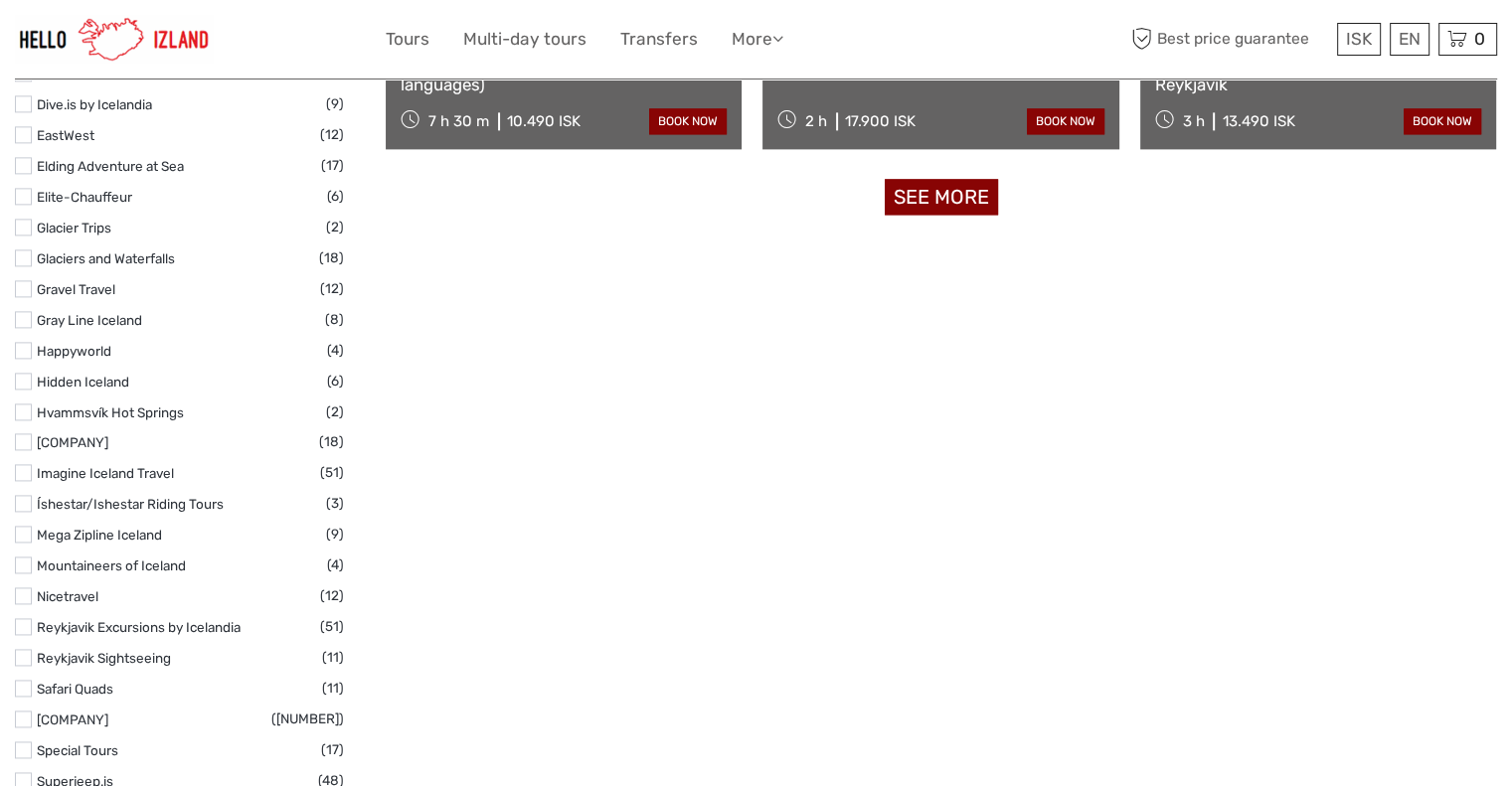 click at bounding box center (23, 657) 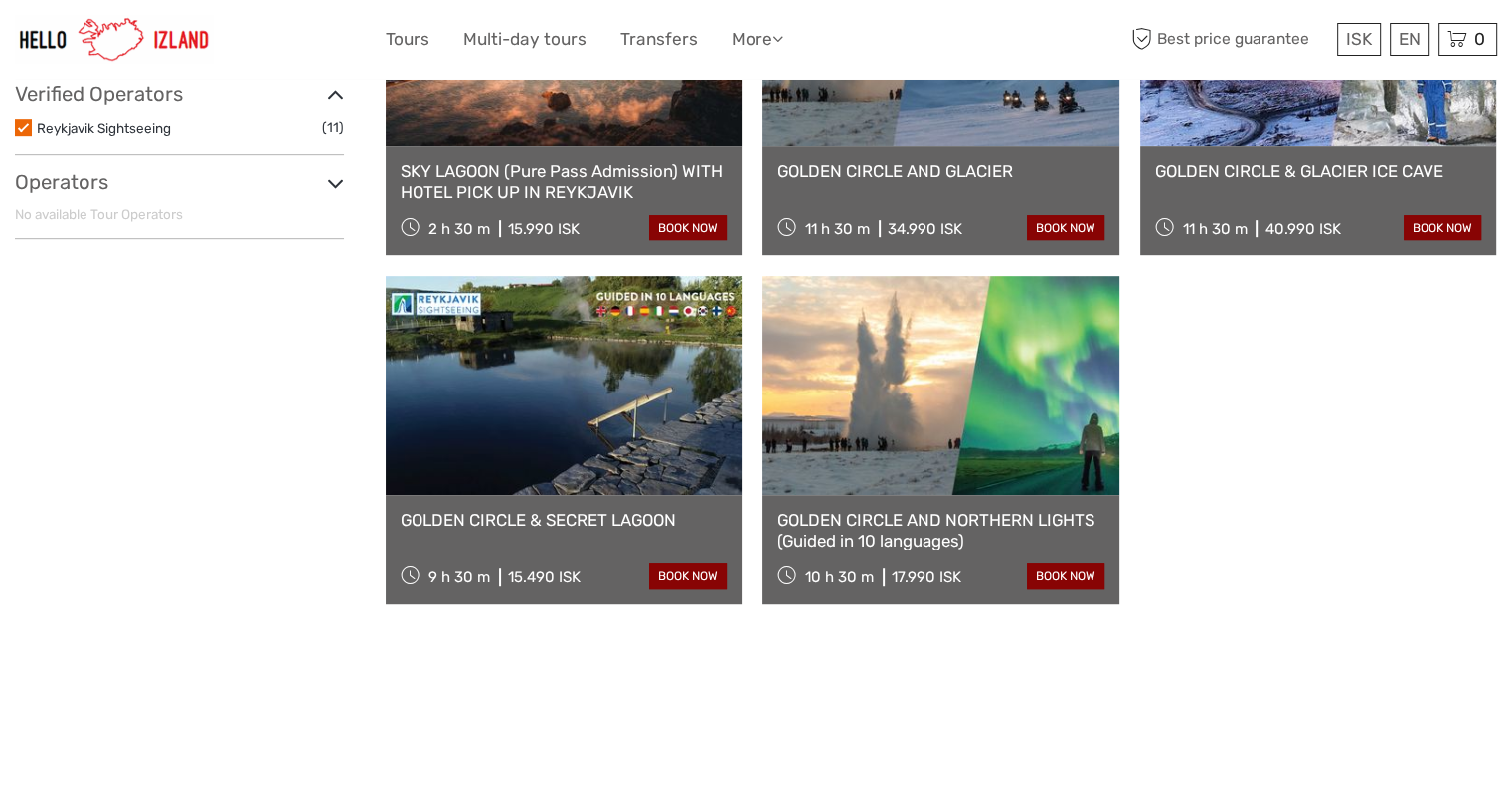 scroll, scrollTop: 1093, scrollLeft: 0, axis: vertical 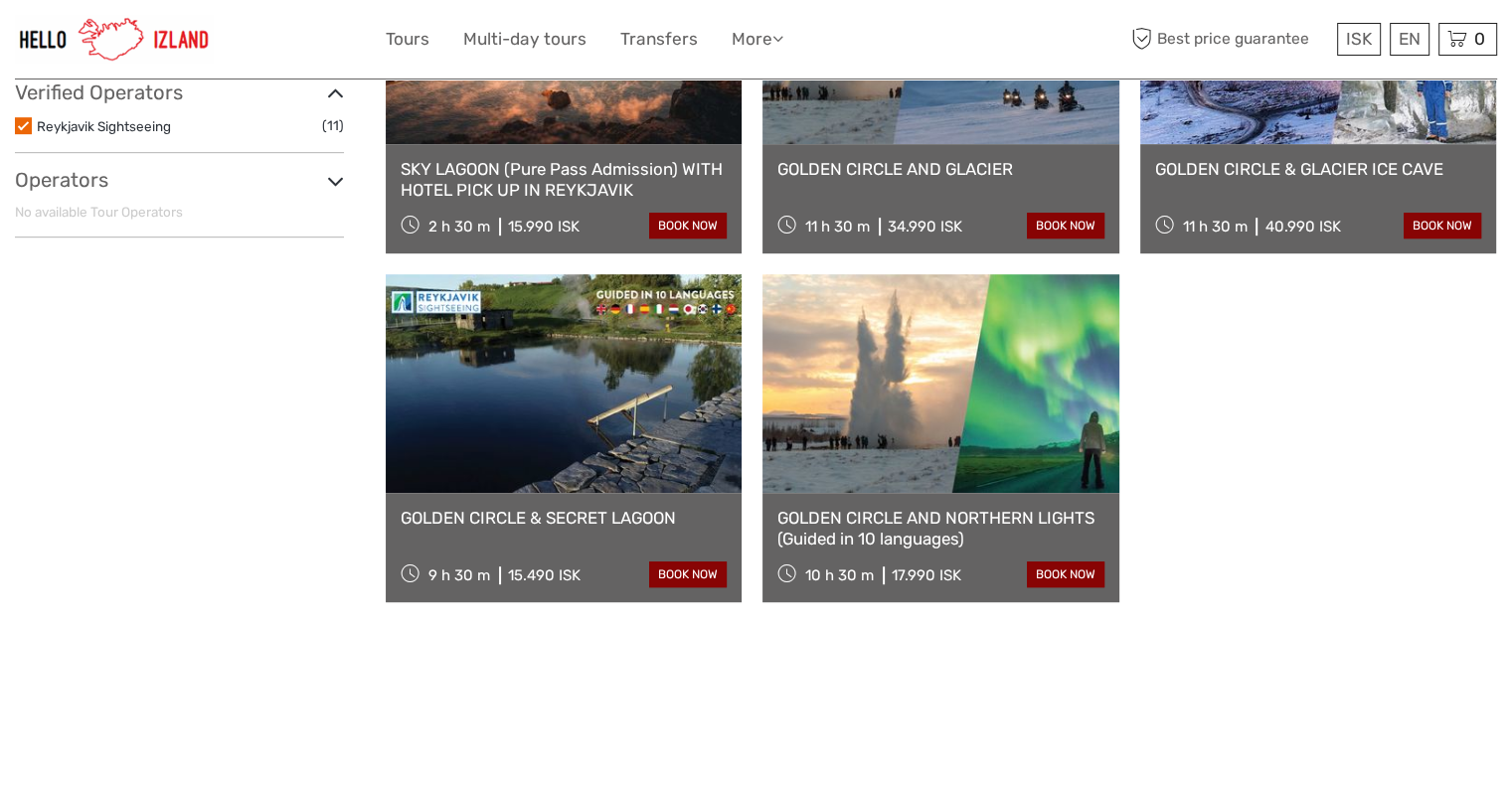 click on "GOLDEN CIRCLE & SECRET LAGOON" at bounding box center [564, 518] 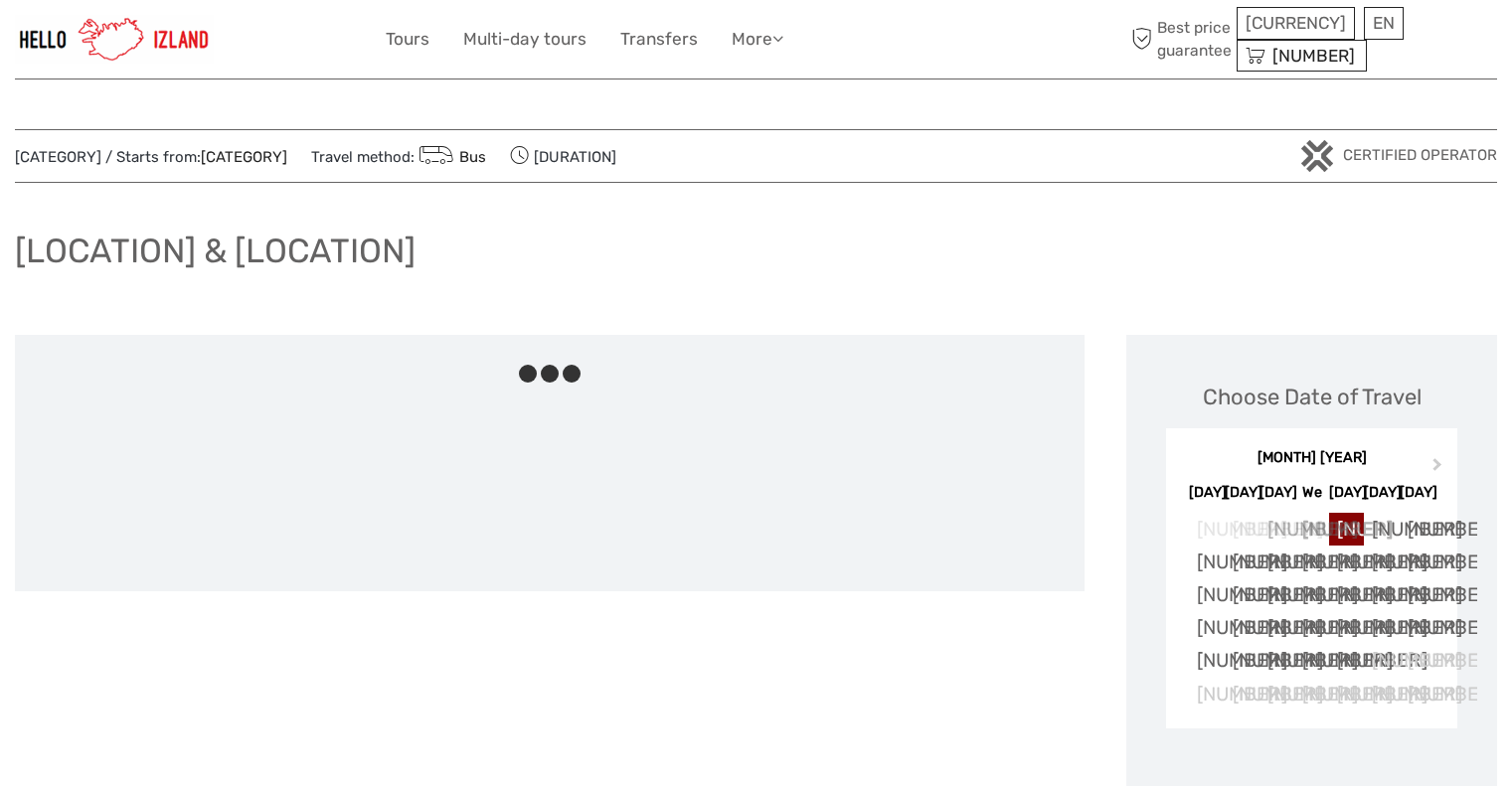 scroll, scrollTop: 0, scrollLeft: 0, axis: both 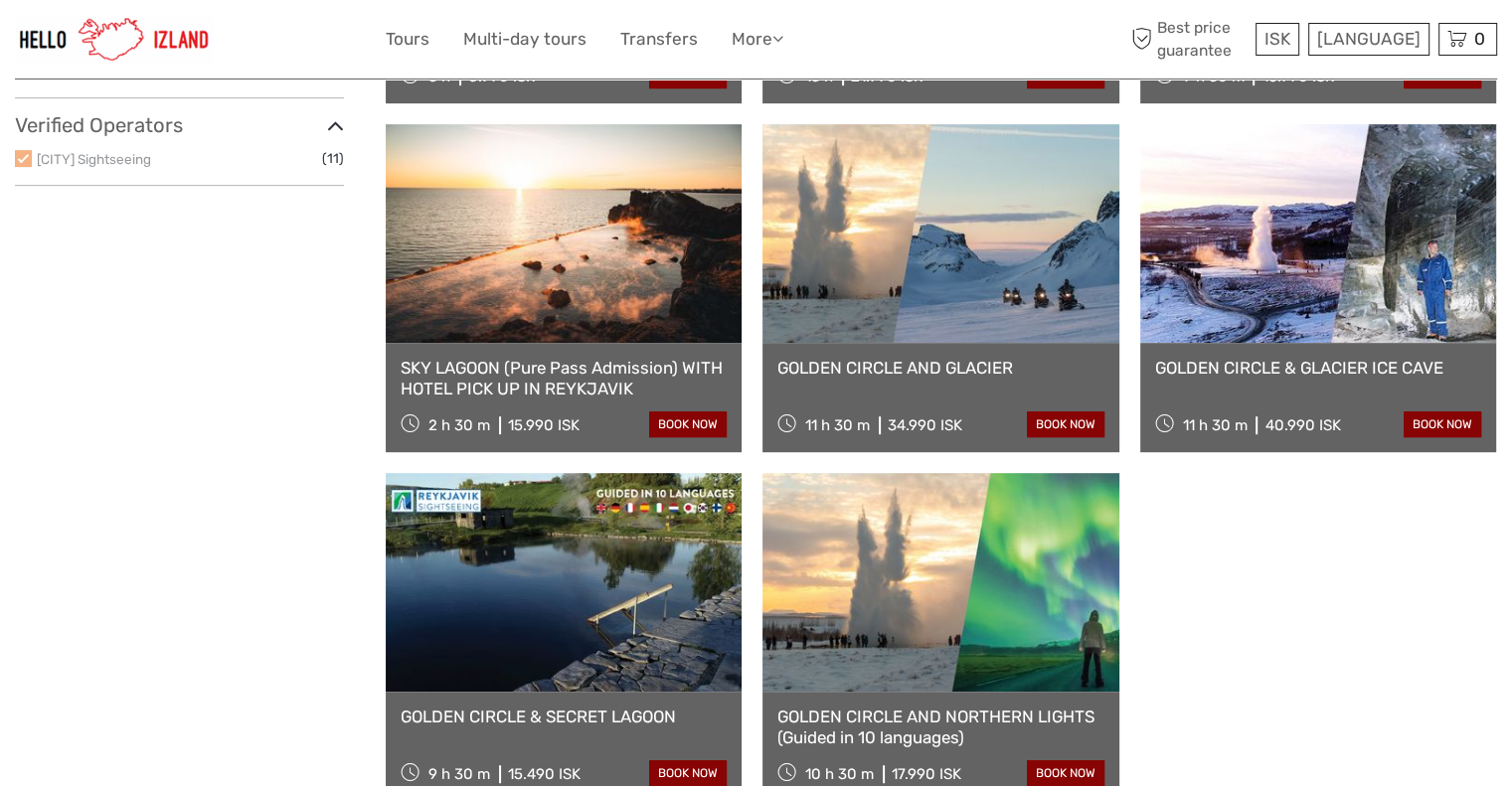 click at bounding box center (564, 234) 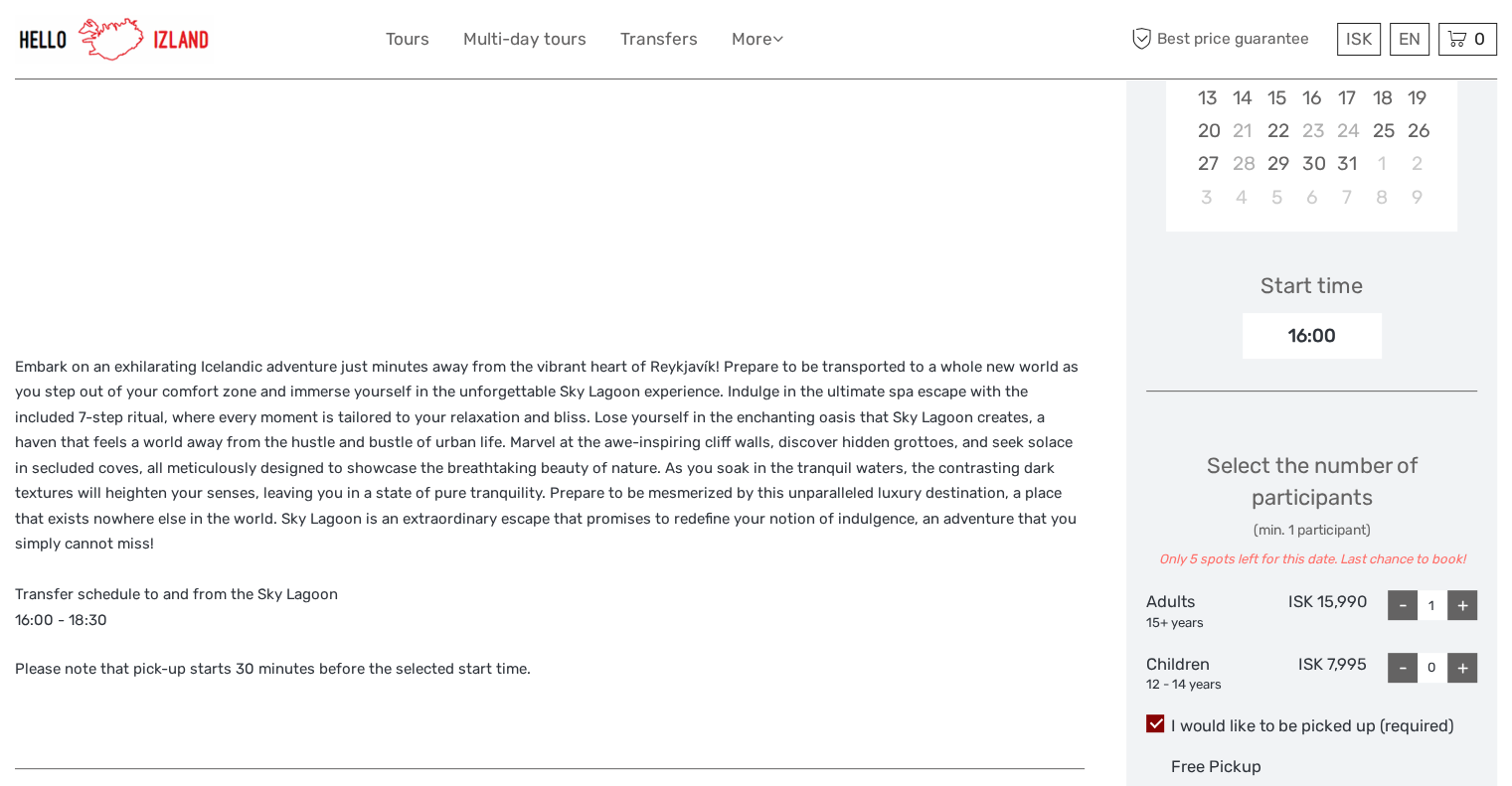 scroll, scrollTop: 620, scrollLeft: 0, axis: vertical 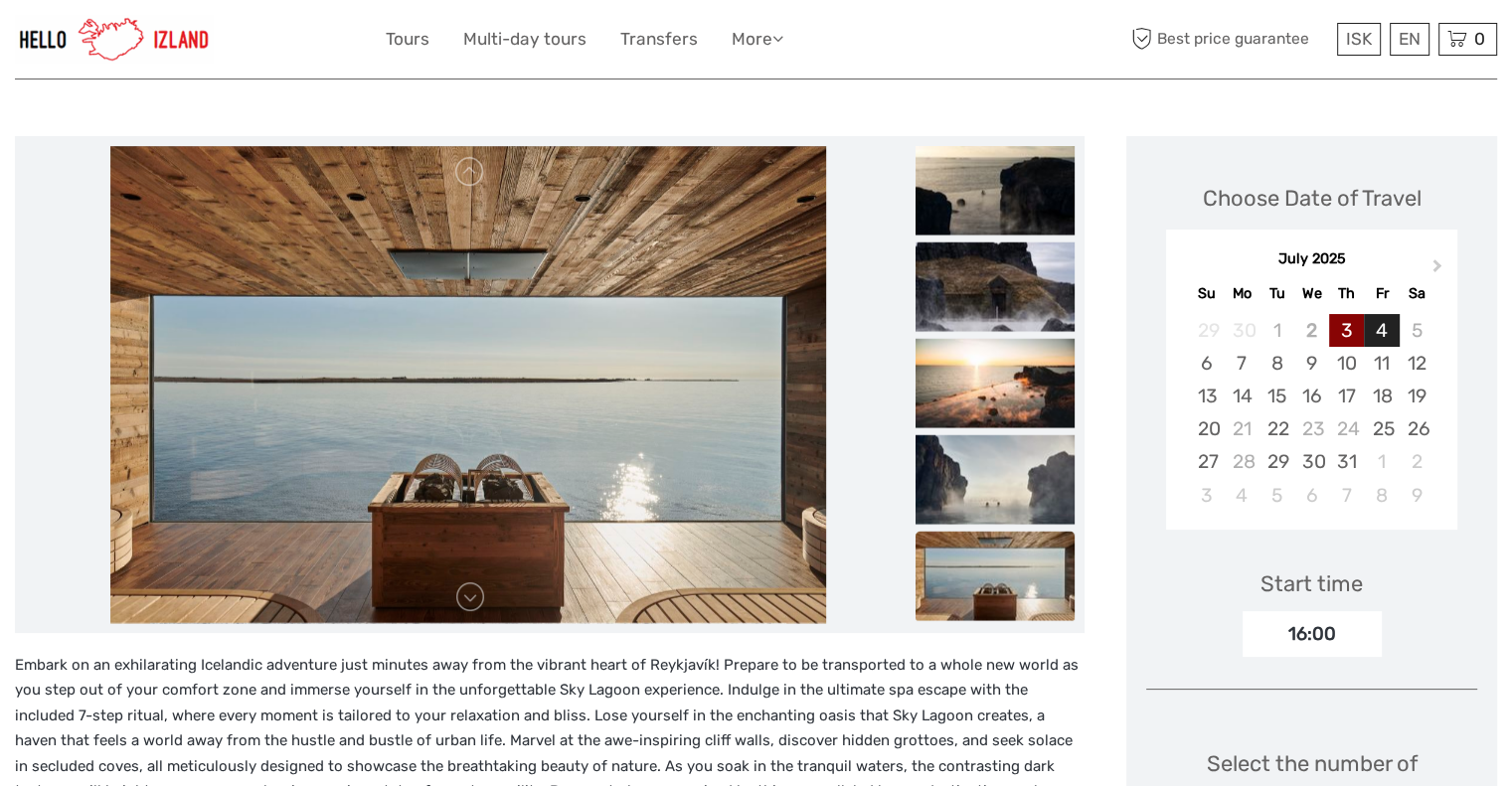 click on "4" at bounding box center [1381, 330] 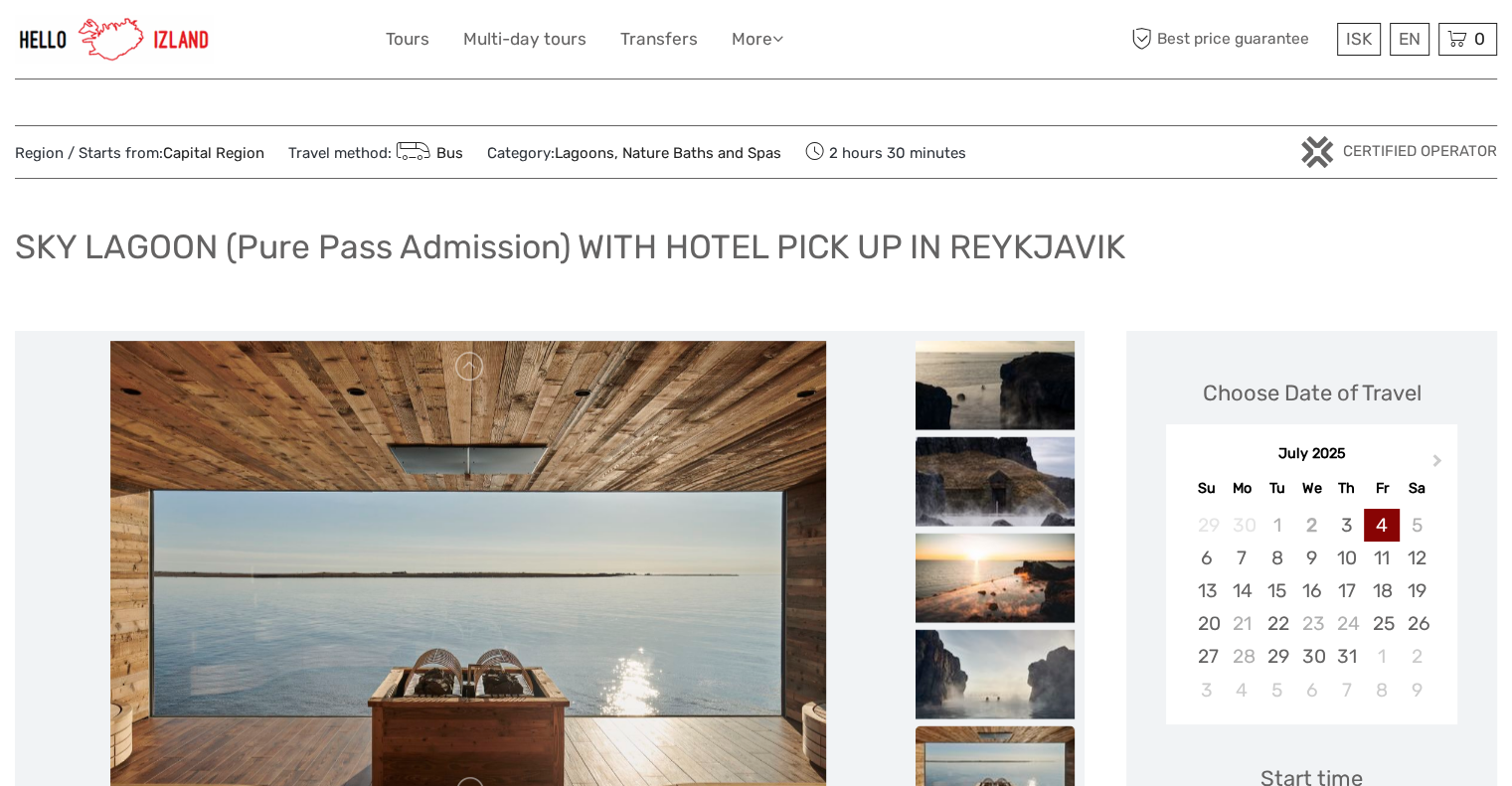 scroll, scrollTop: 0, scrollLeft: 0, axis: both 